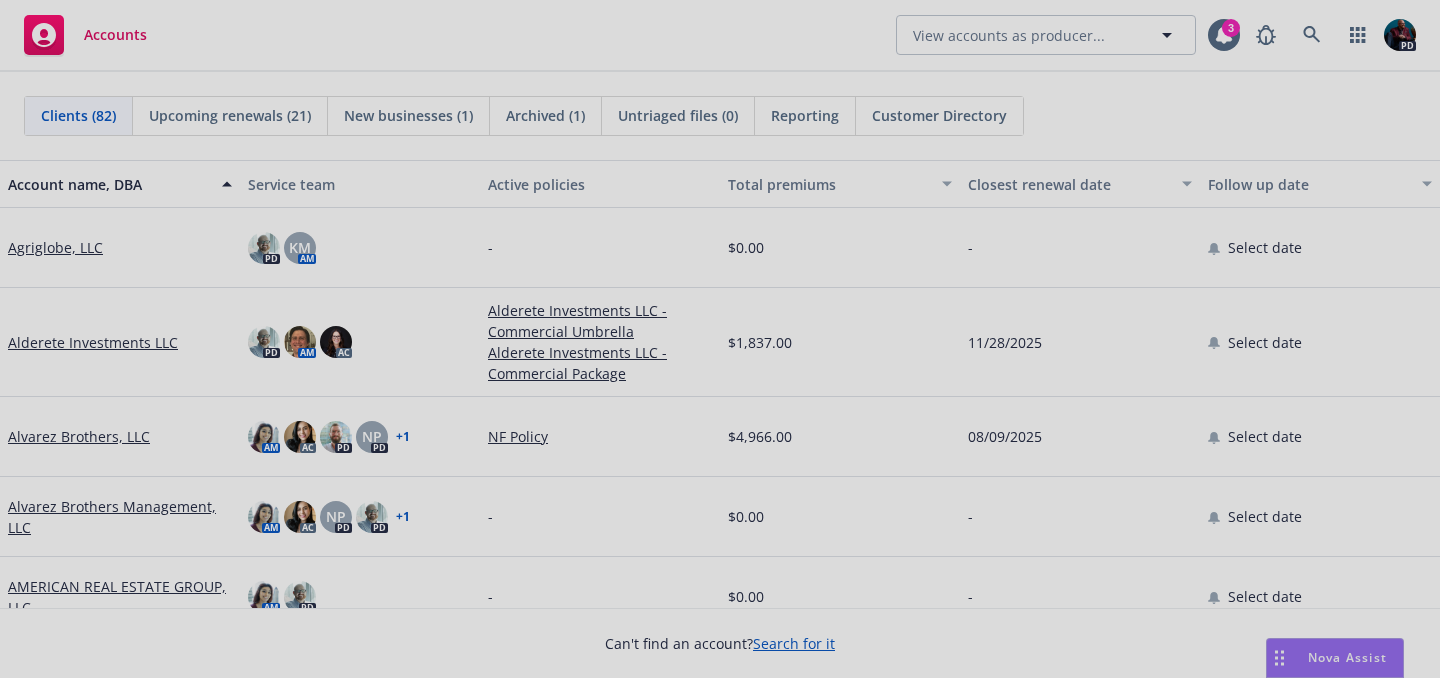 scroll, scrollTop: 0, scrollLeft: 0, axis: both 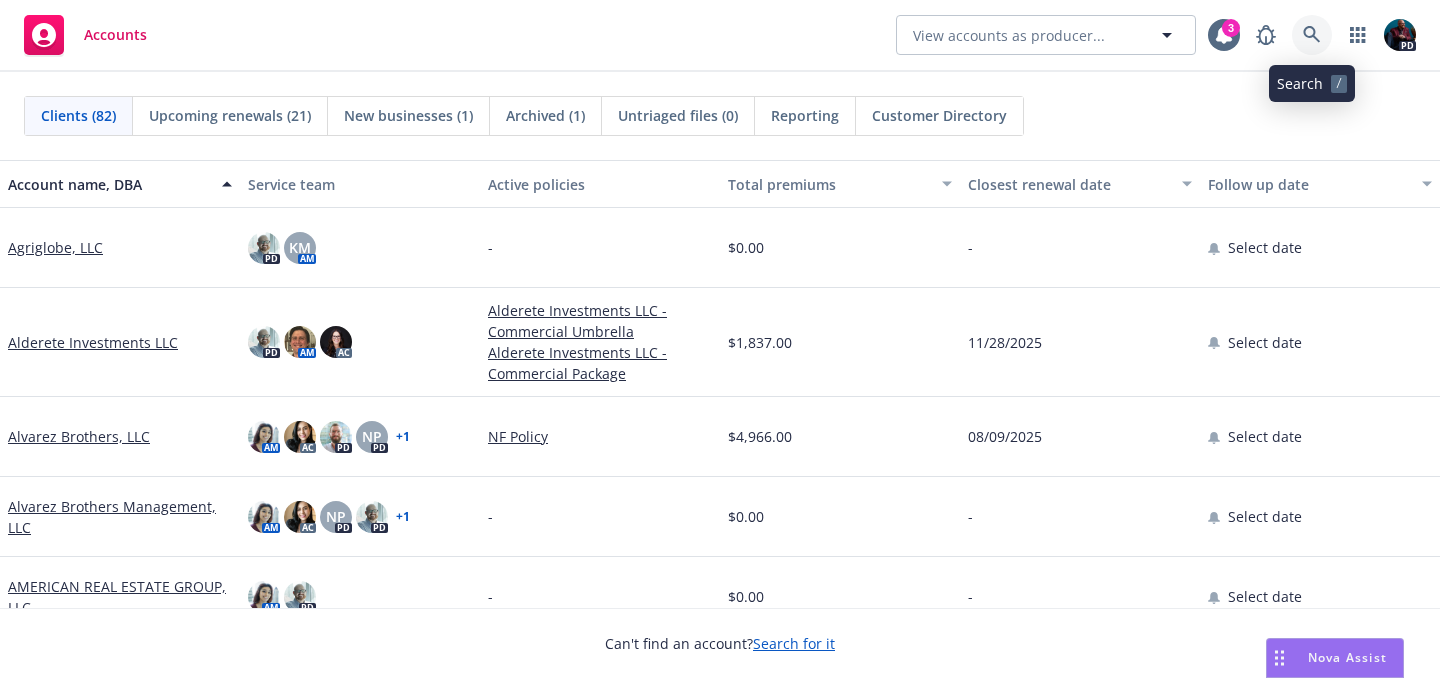 click 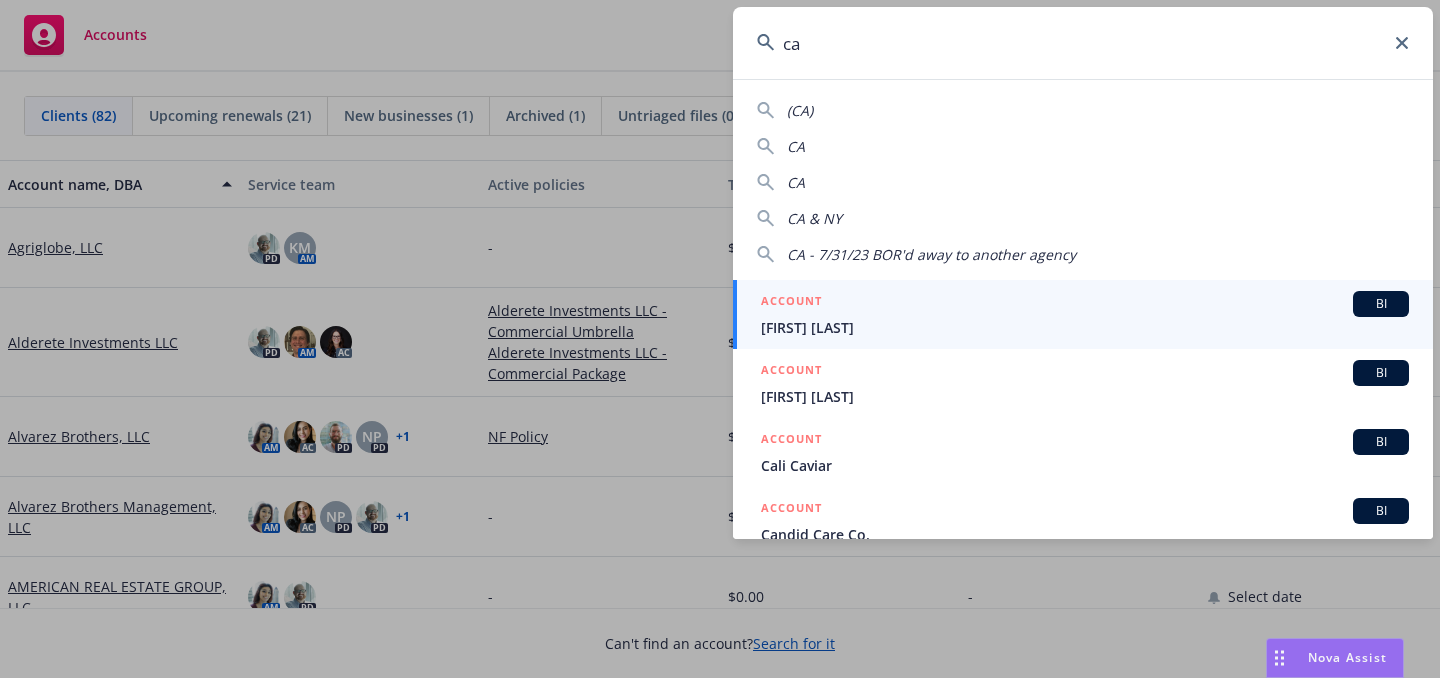 type on "c" 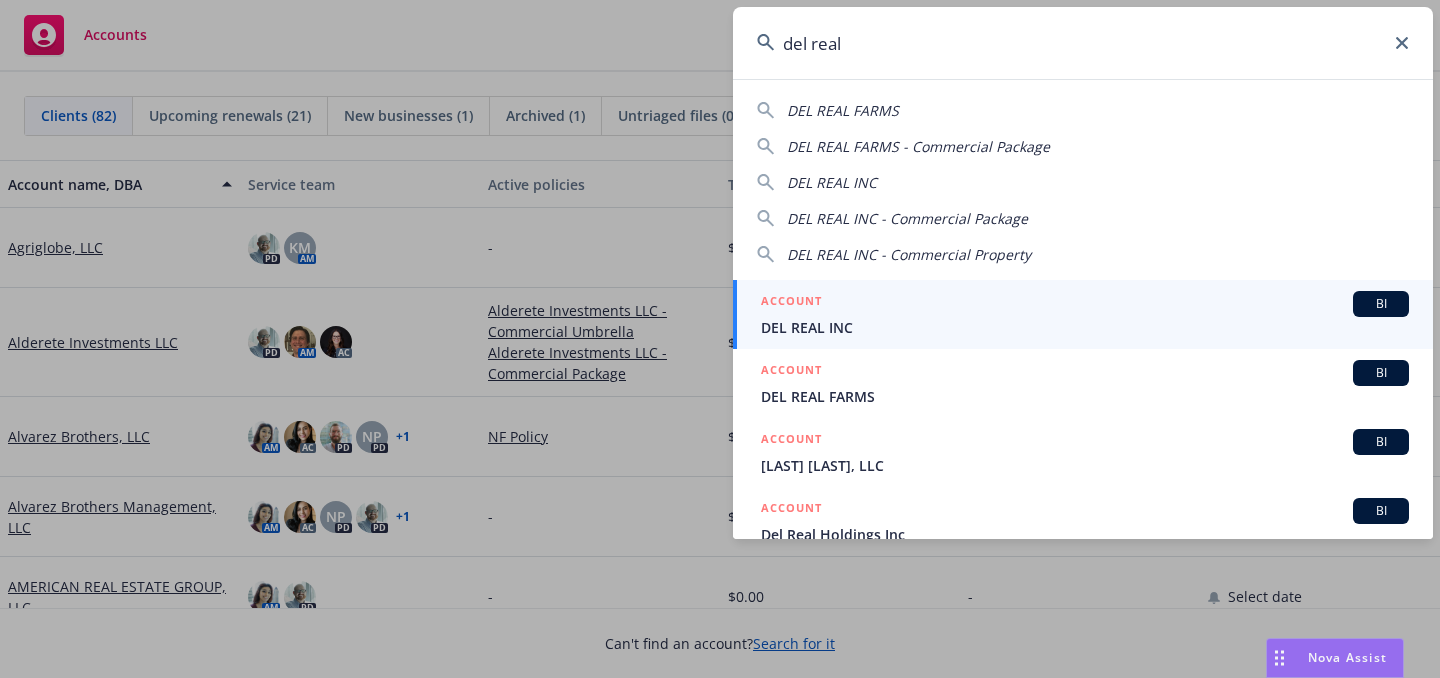 type on "del real" 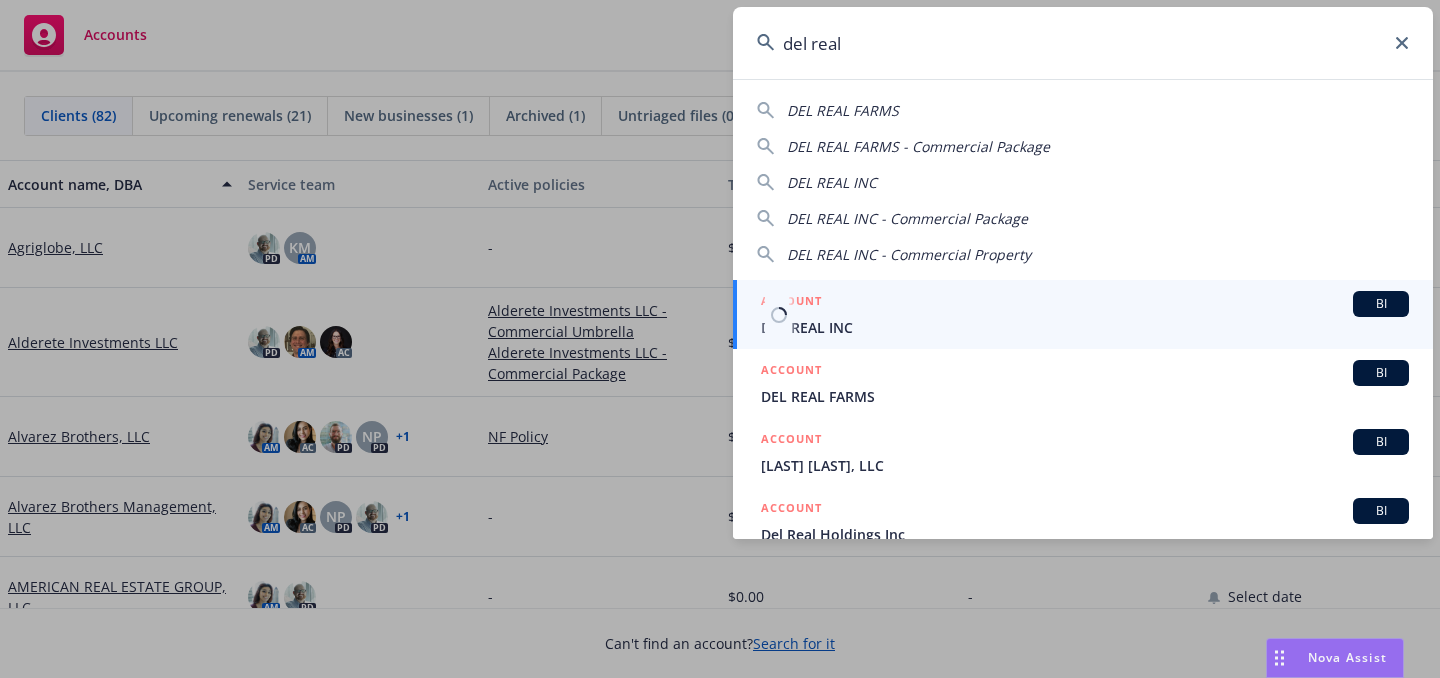 click on "ACCOUNT BI" at bounding box center (1085, 304) 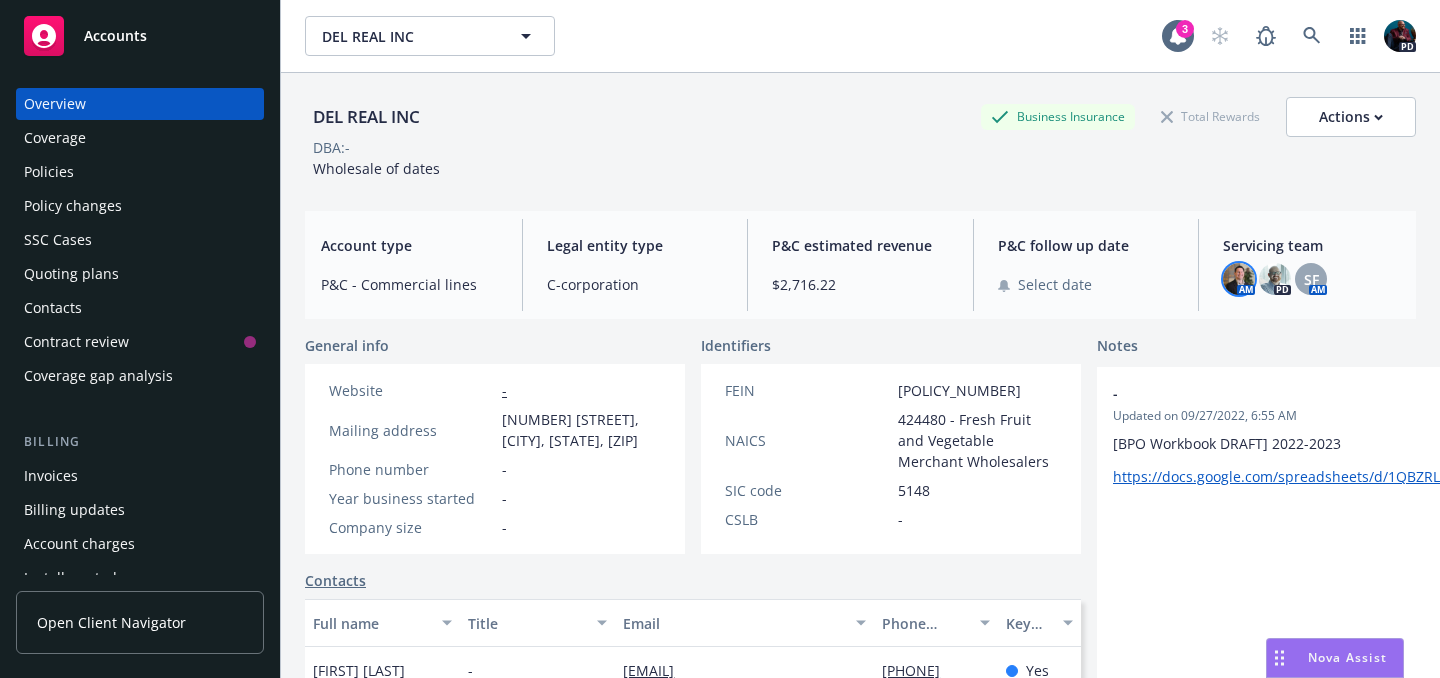 click at bounding box center (1239, 279) 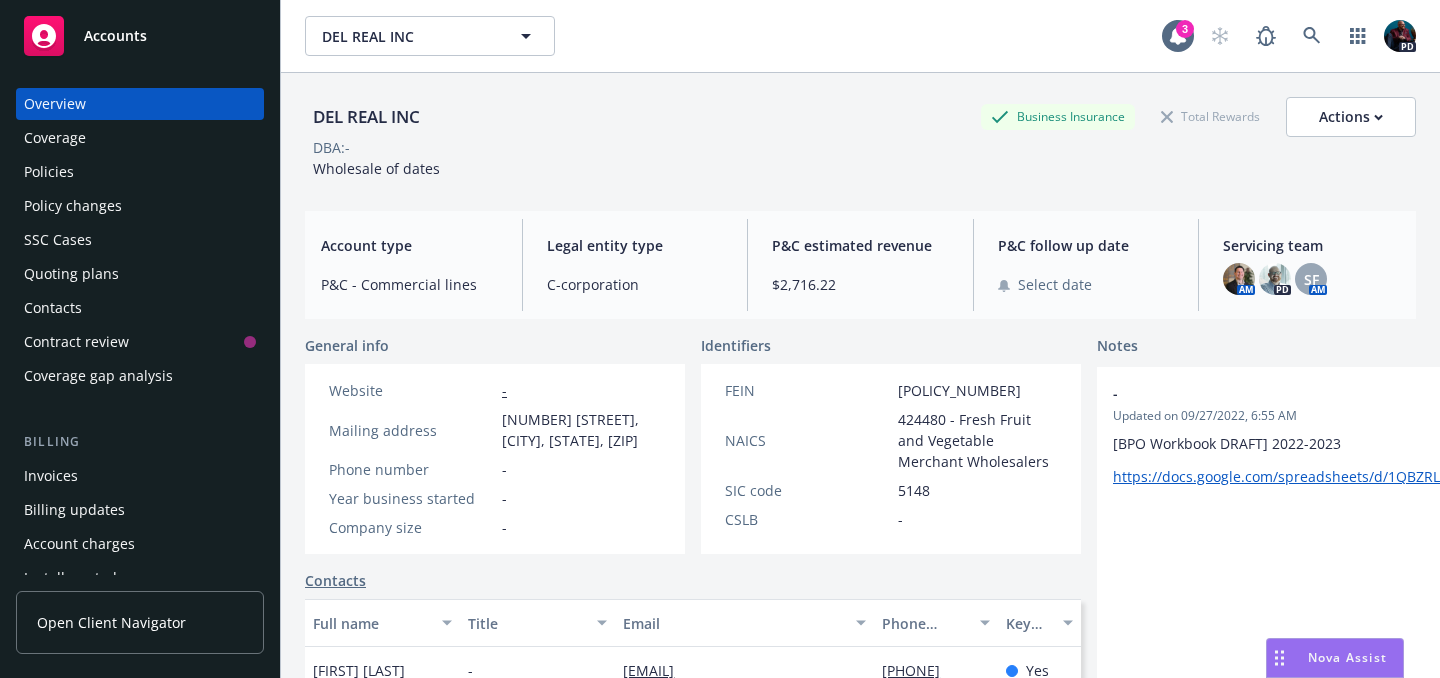 click on "Policies" at bounding box center (49, 172) 